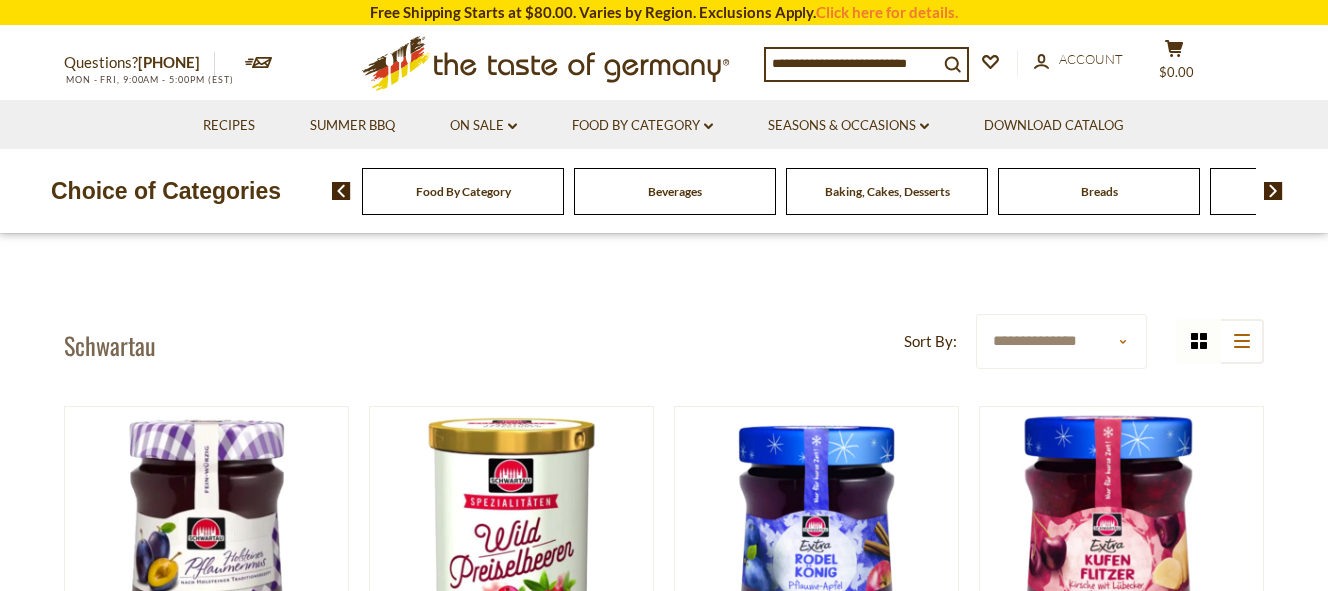 scroll, scrollTop: 0, scrollLeft: 0, axis: both 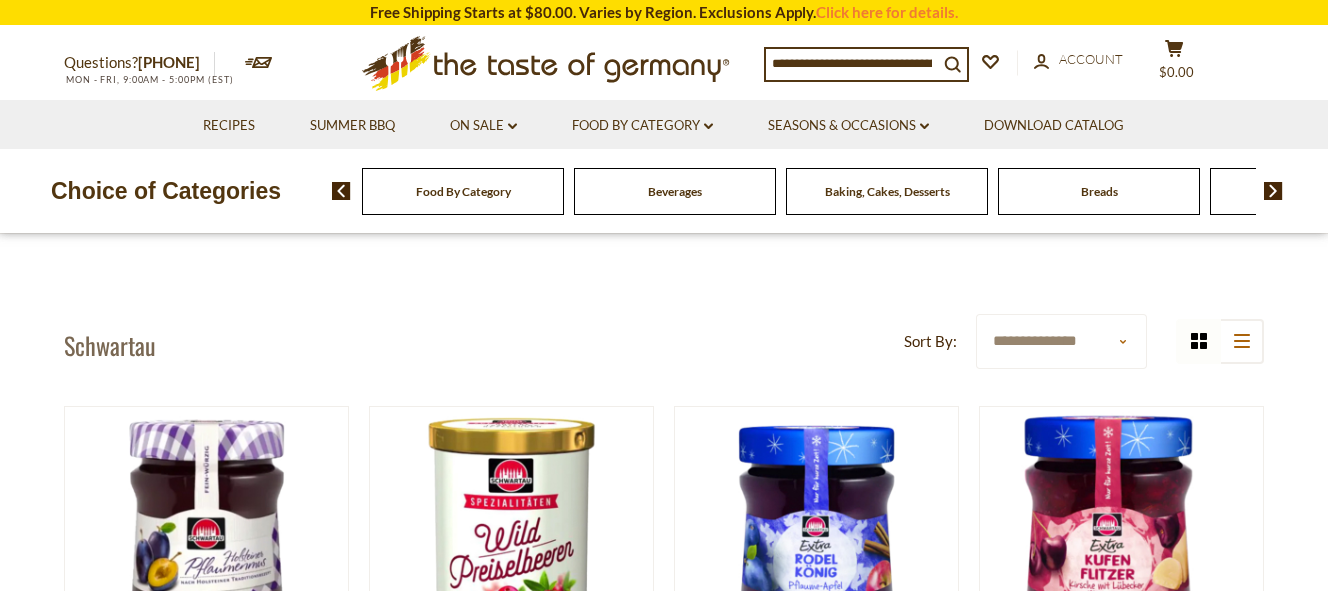click on "Food By Category" at bounding box center (463, 191) 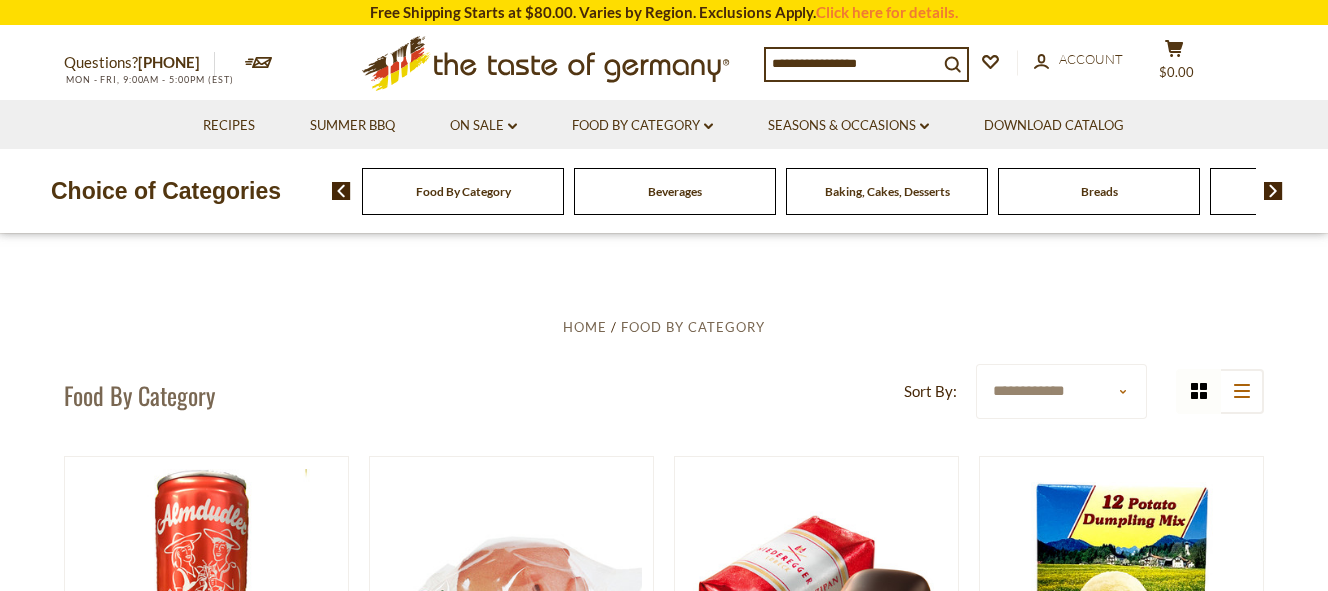 scroll, scrollTop: 0, scrollLeft: 0, axis: both 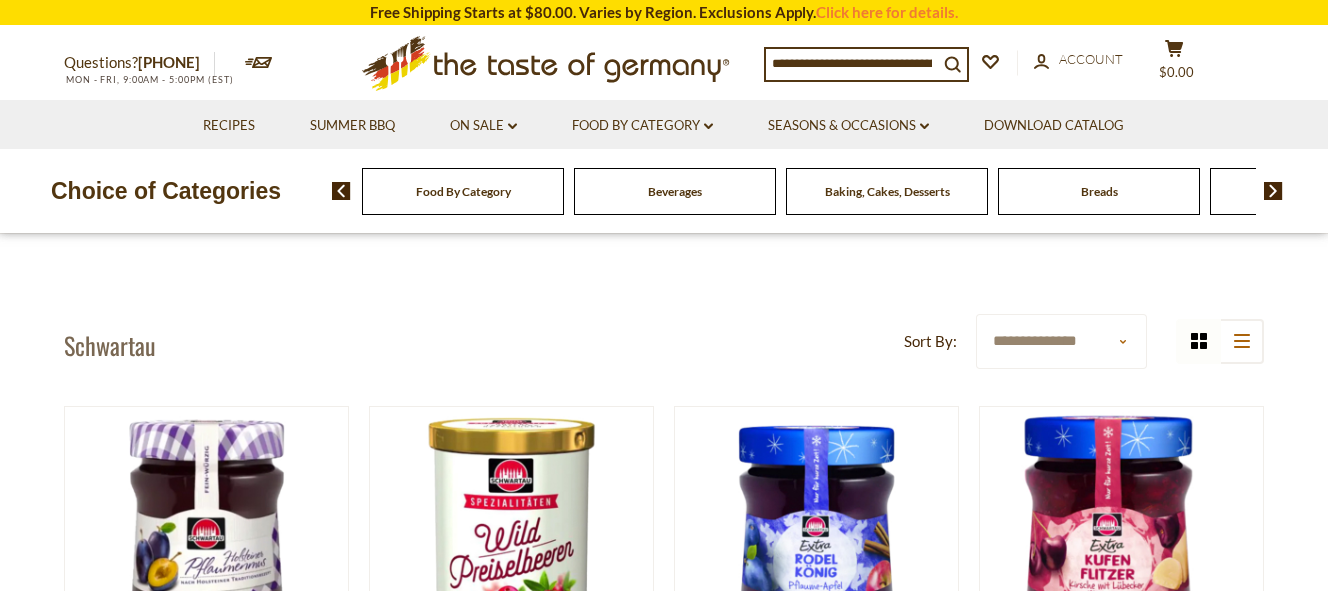 click on "Food By Category" at bounding box center (463, 191) 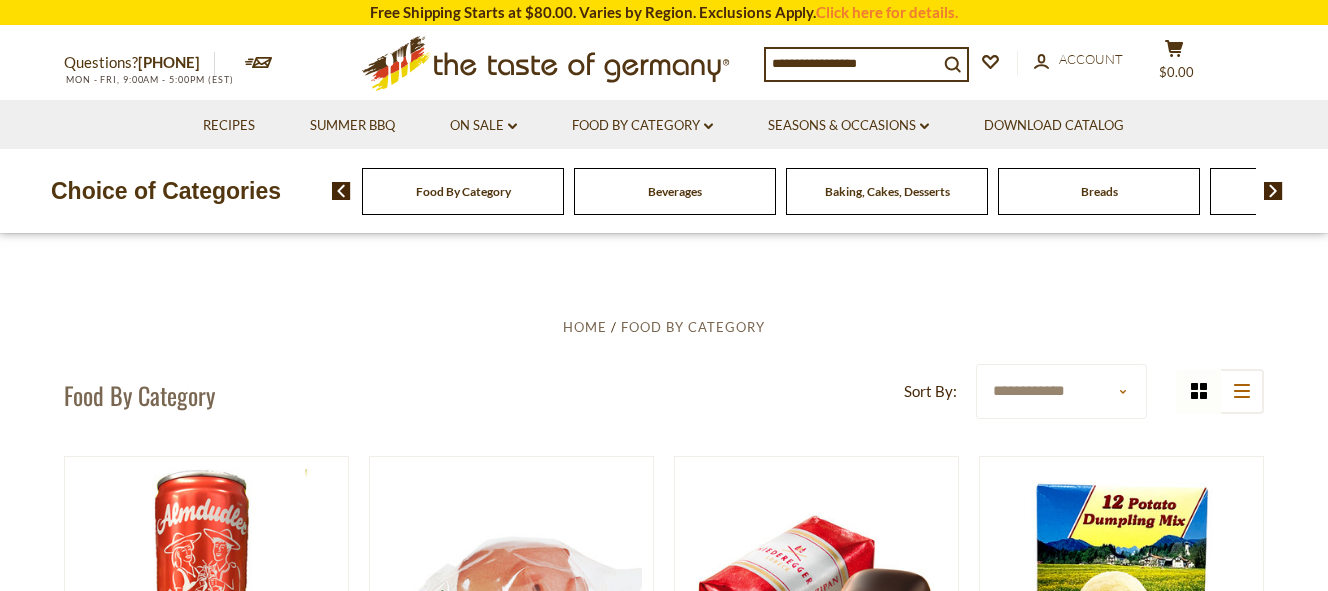 scroll, scrollTop: 0, scrollLeft: 0, axis: both 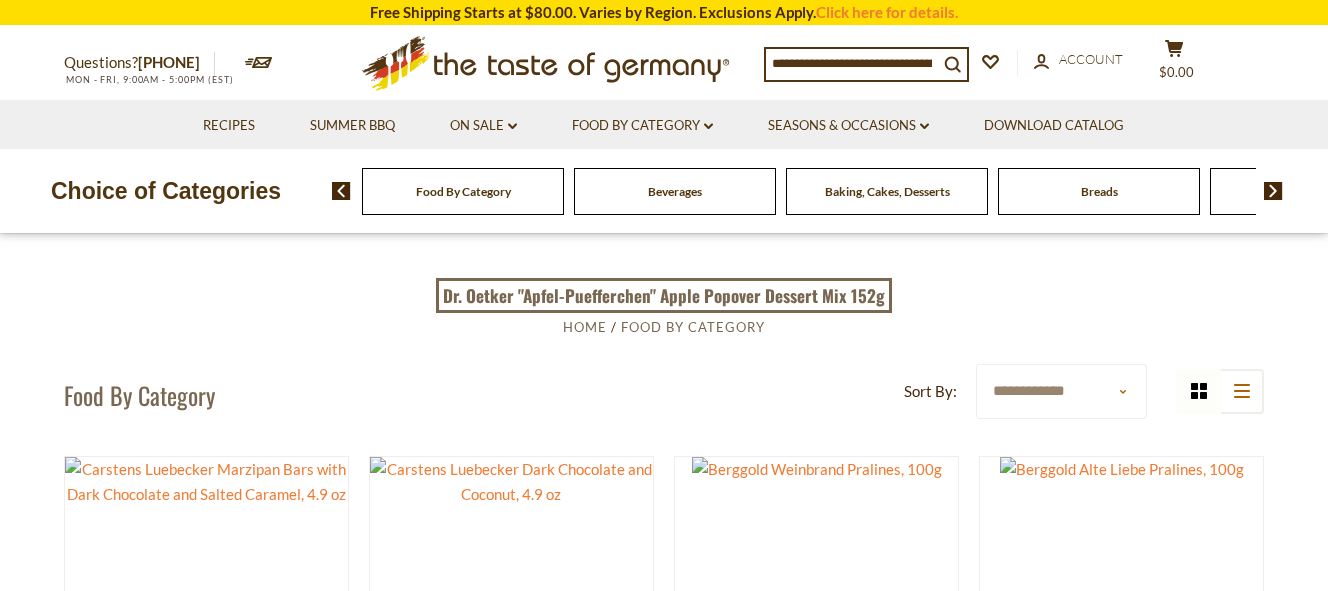 click at bounding box center (852, 63) 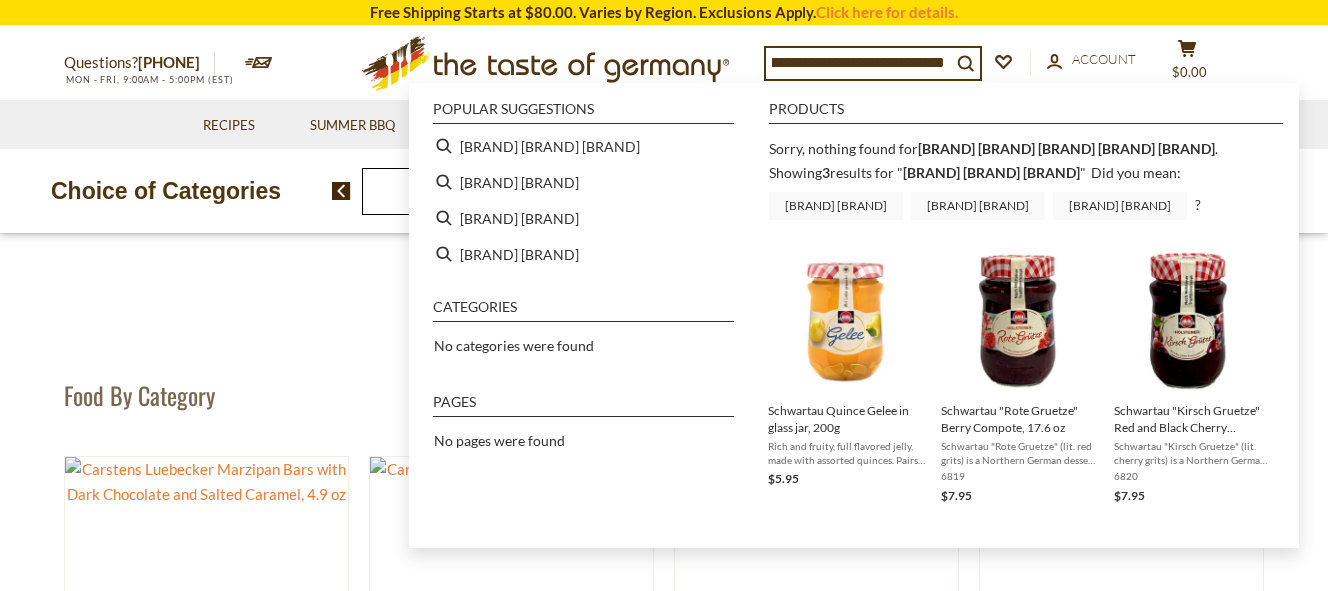 scroll, scrollTop: 0, scrollLeft: 67, axis: horizontal 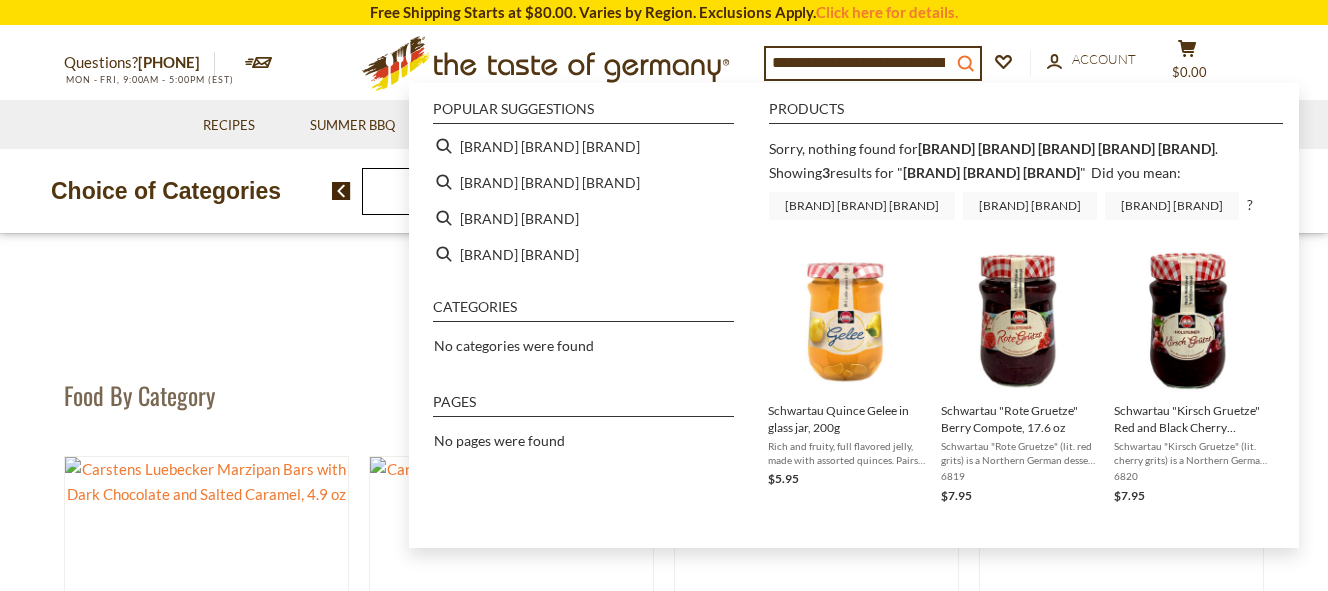 click on "search_icon" 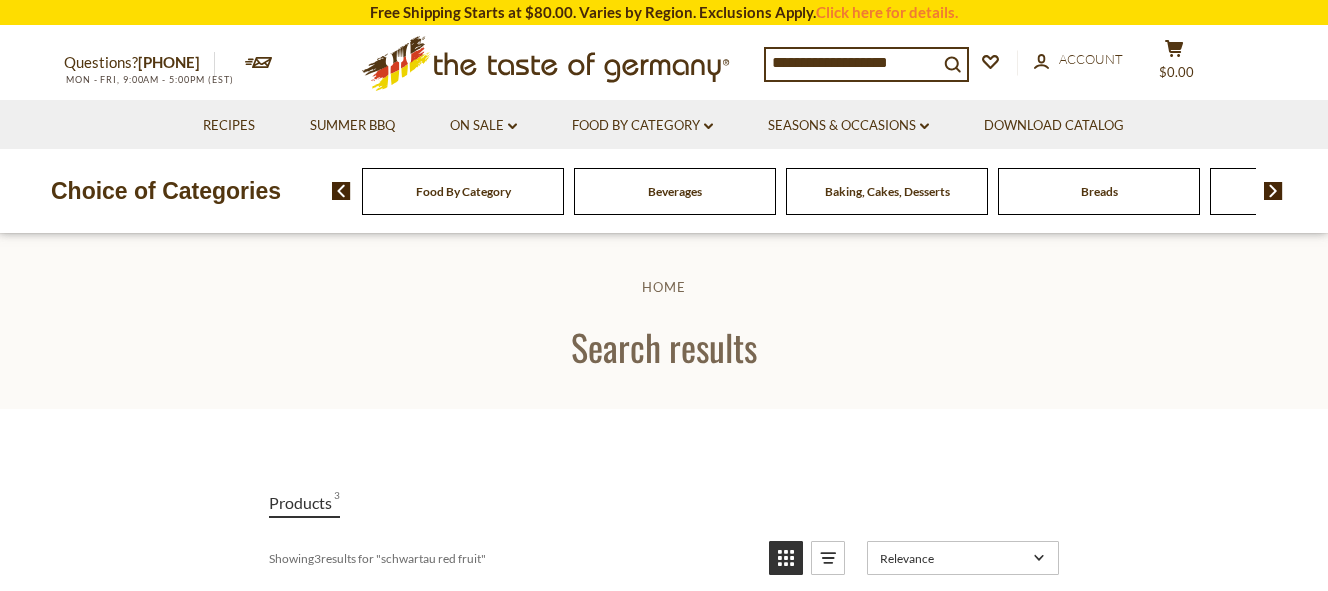 scroll, scrollTop: 0, scrollLeft: 0, axis: both 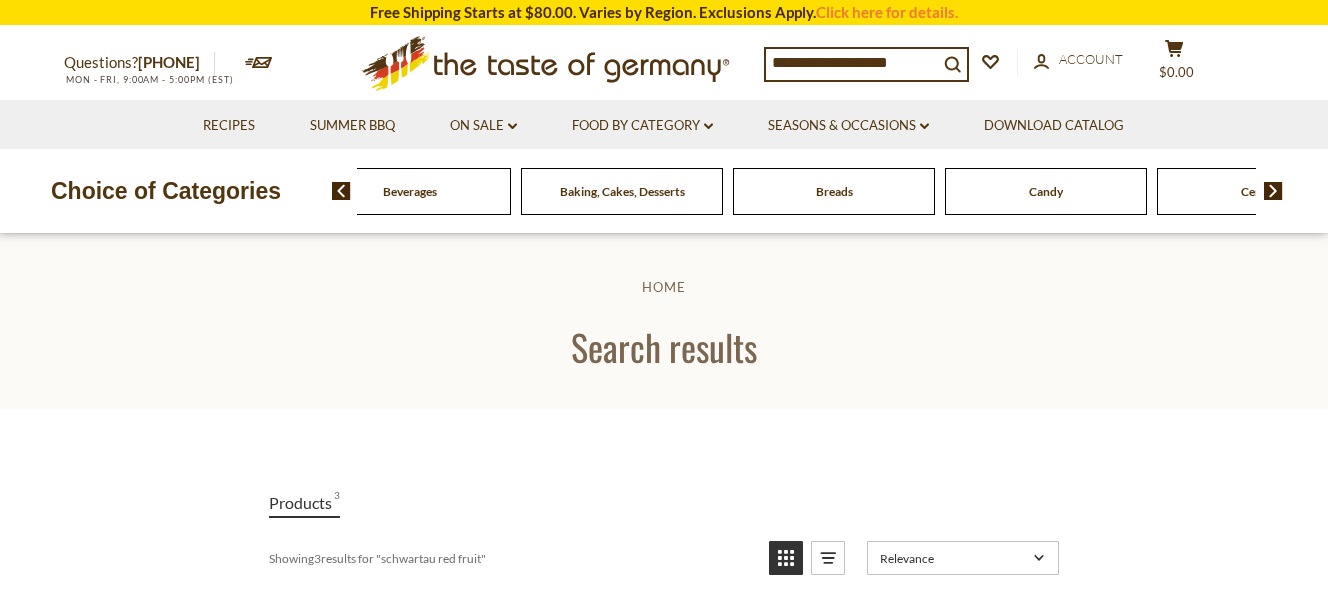 click at bounding box center [1273, 191] 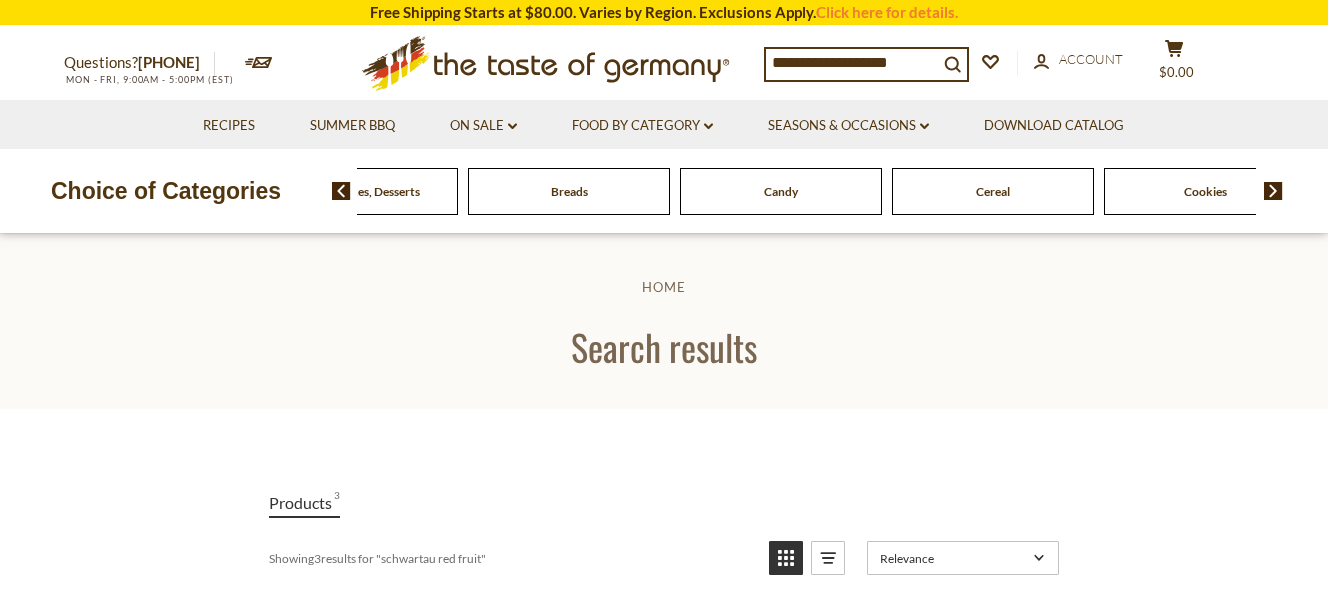 click at bounding box center [1273, 191] 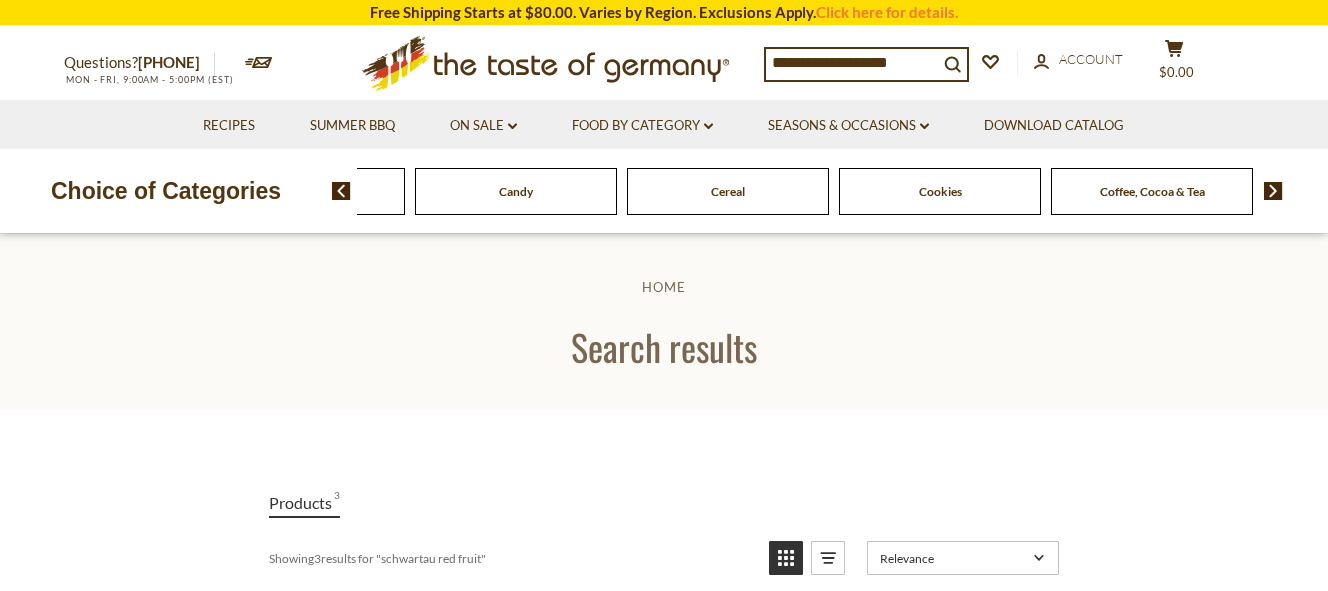 click at bounding box center [1273, 191] 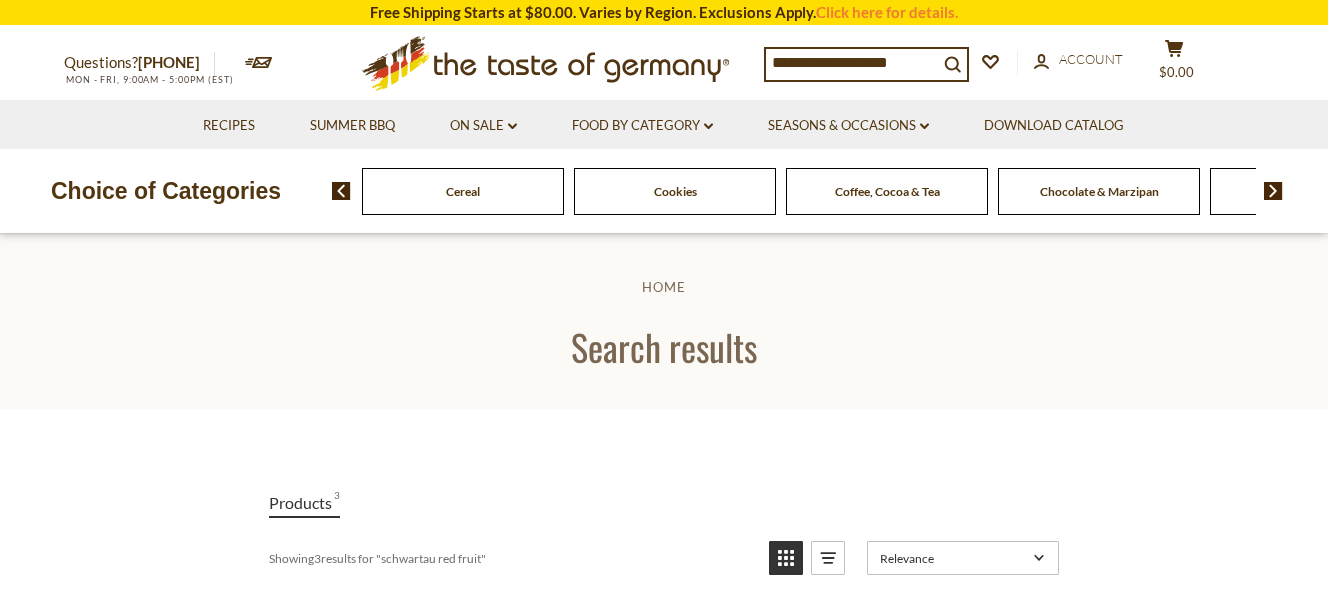 click at bounding box center (1273, 191) 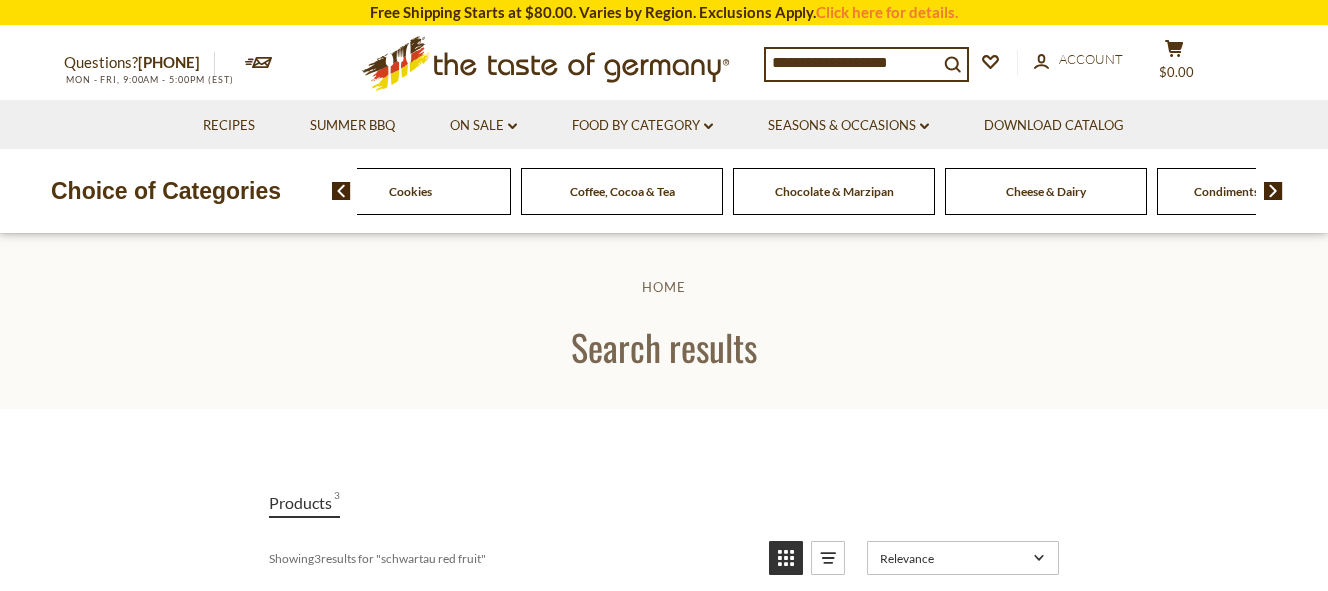 click at bounding box center (1273, 191) 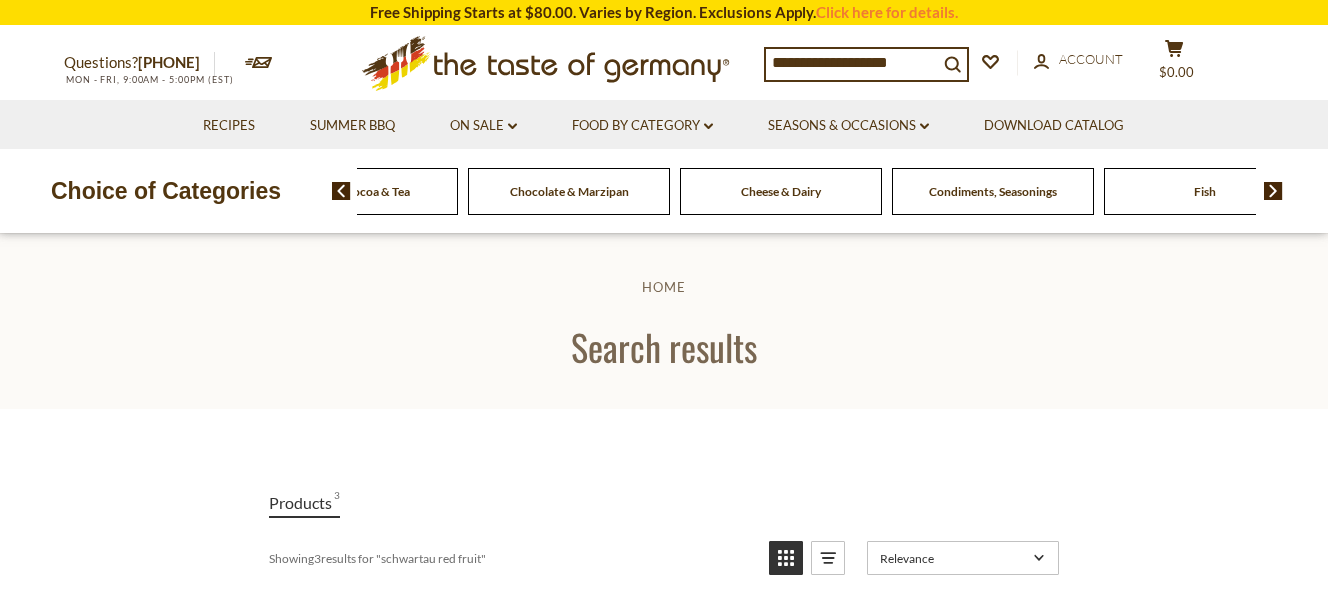 click at bounding box center [1273, 191] 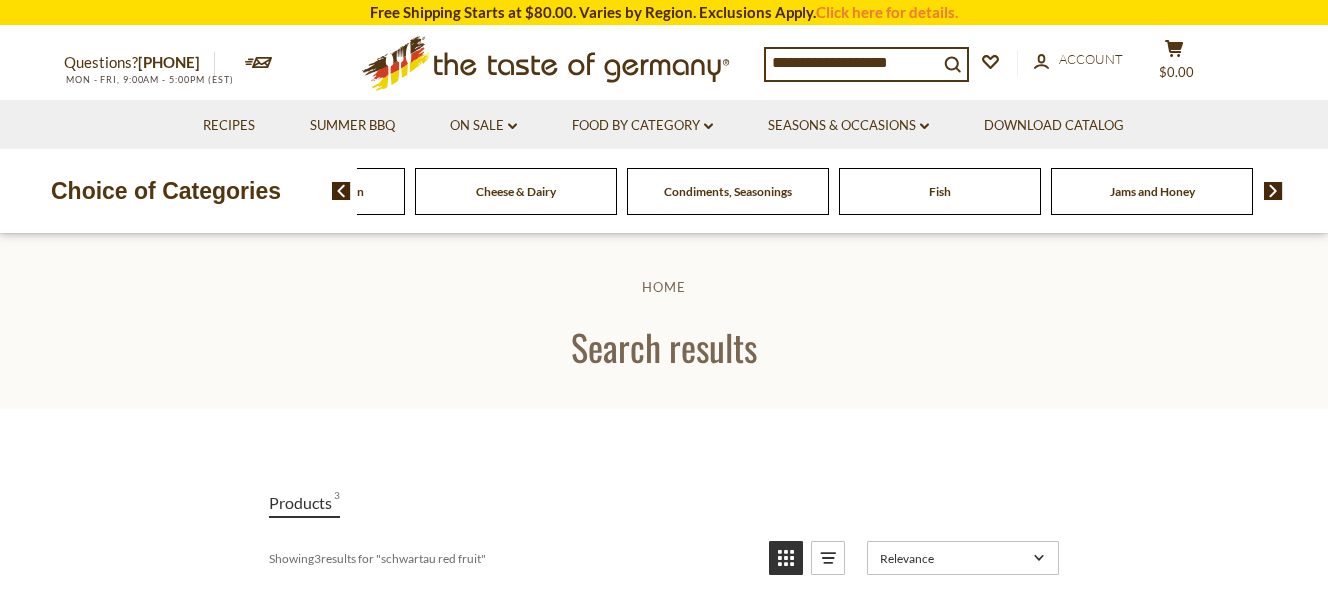 click at bounding box center [1273, 191] 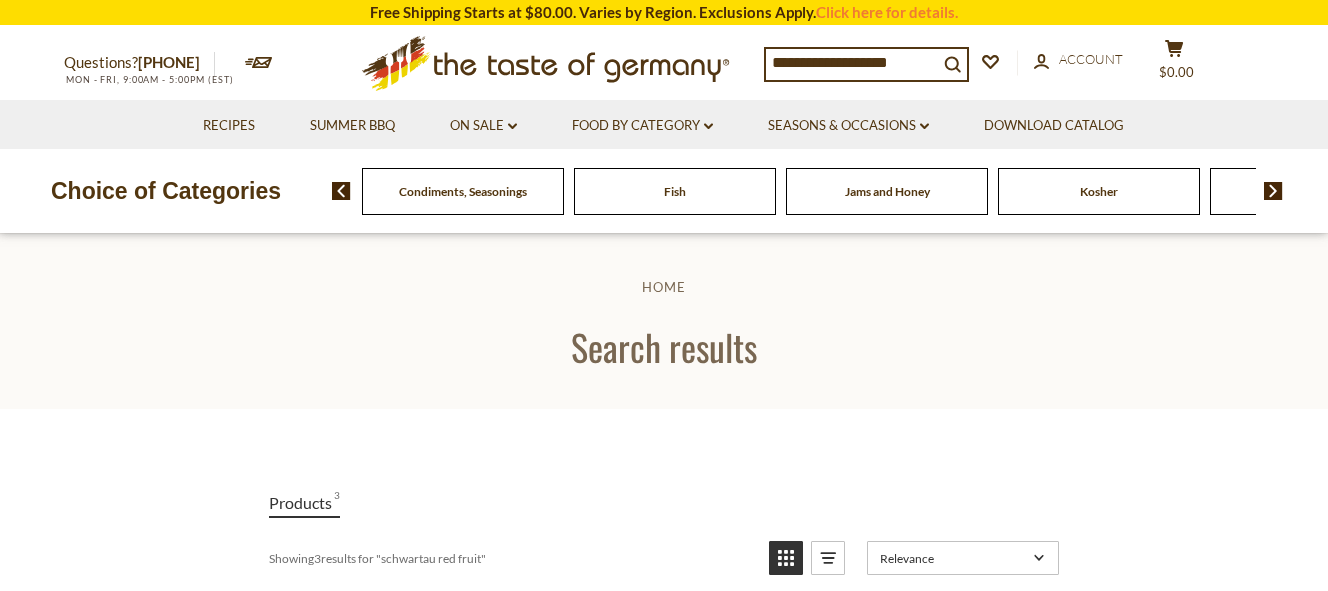 click at bounding box center [1273, 191] 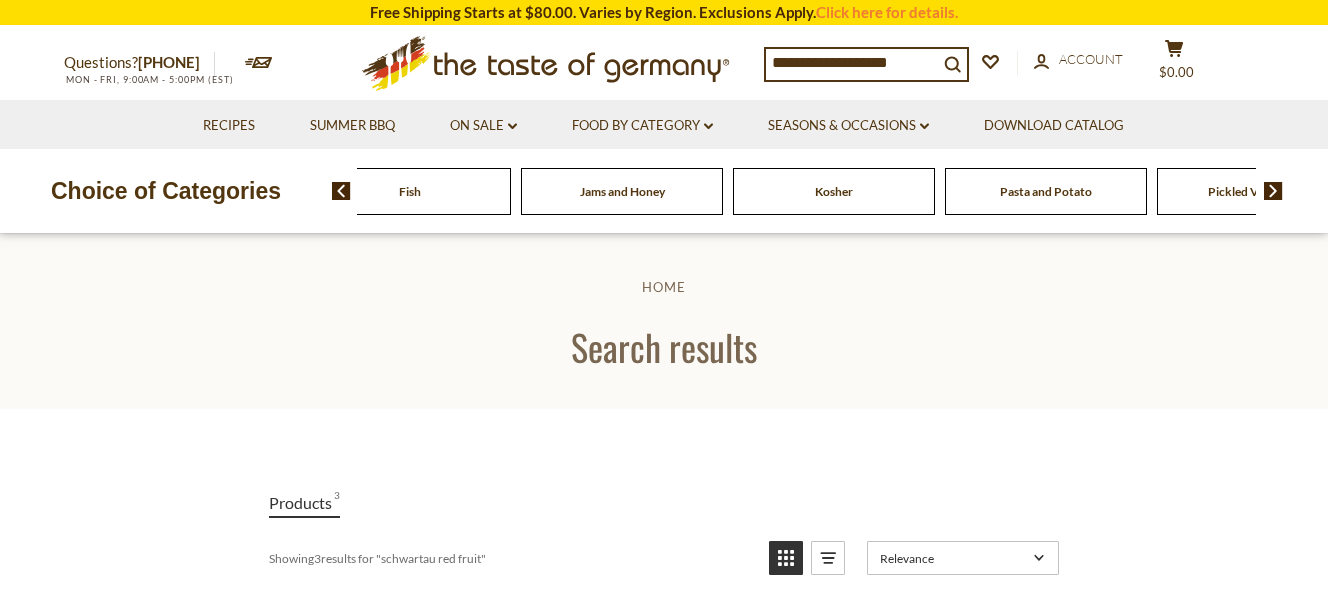 click at bounding box center (1273, 191) 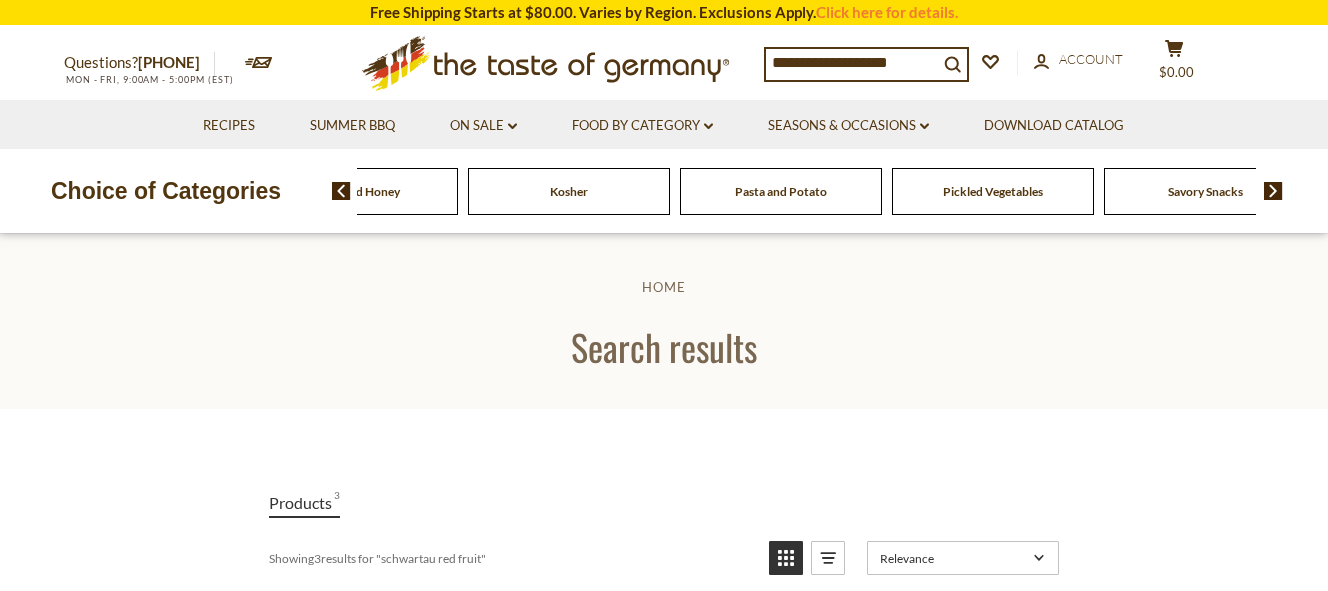 click at bounding box center (1273, 191) 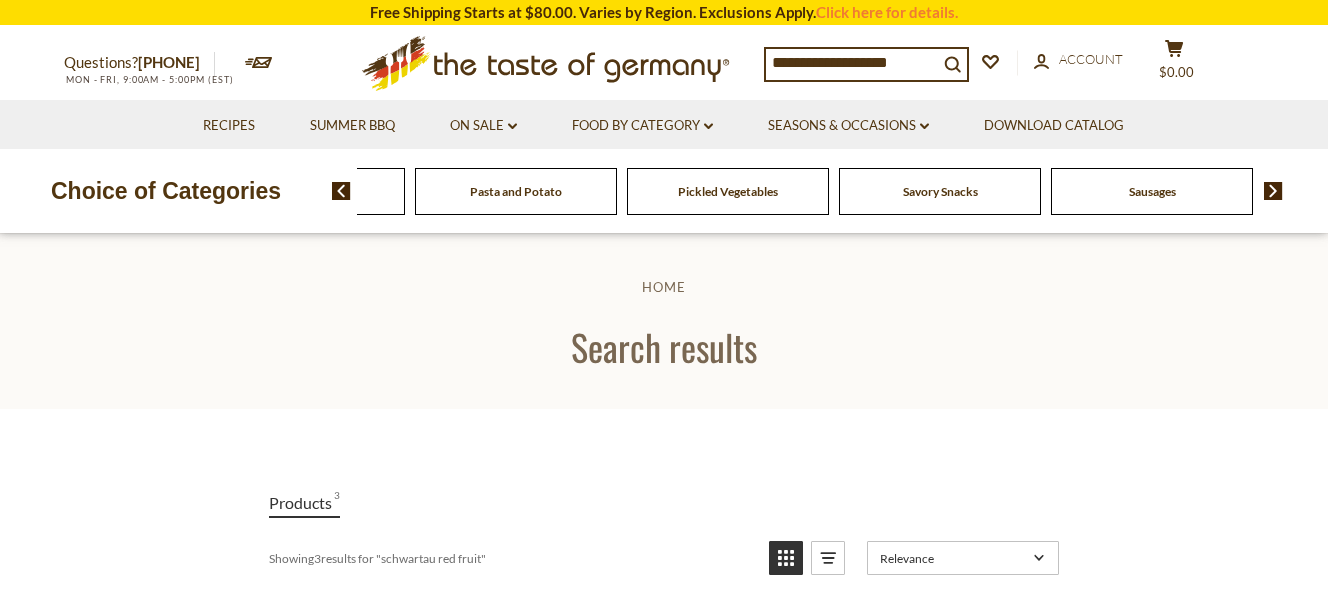 click at bounding box center [1273, 191] 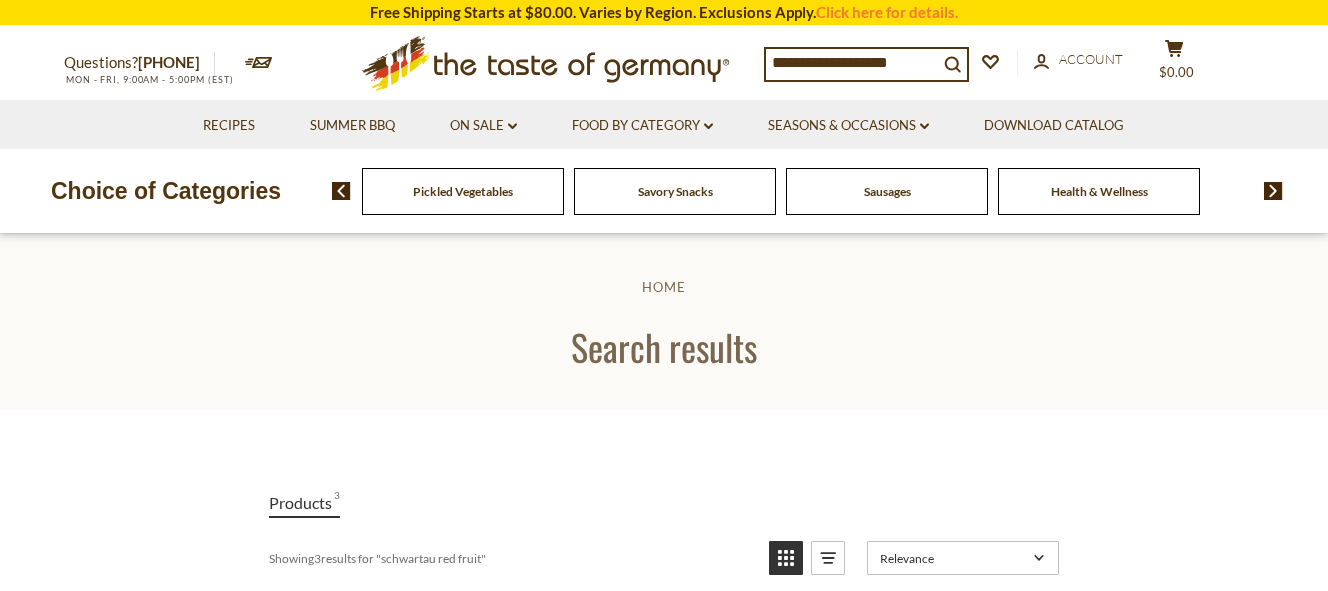 click at bounding box center (1273, 191) 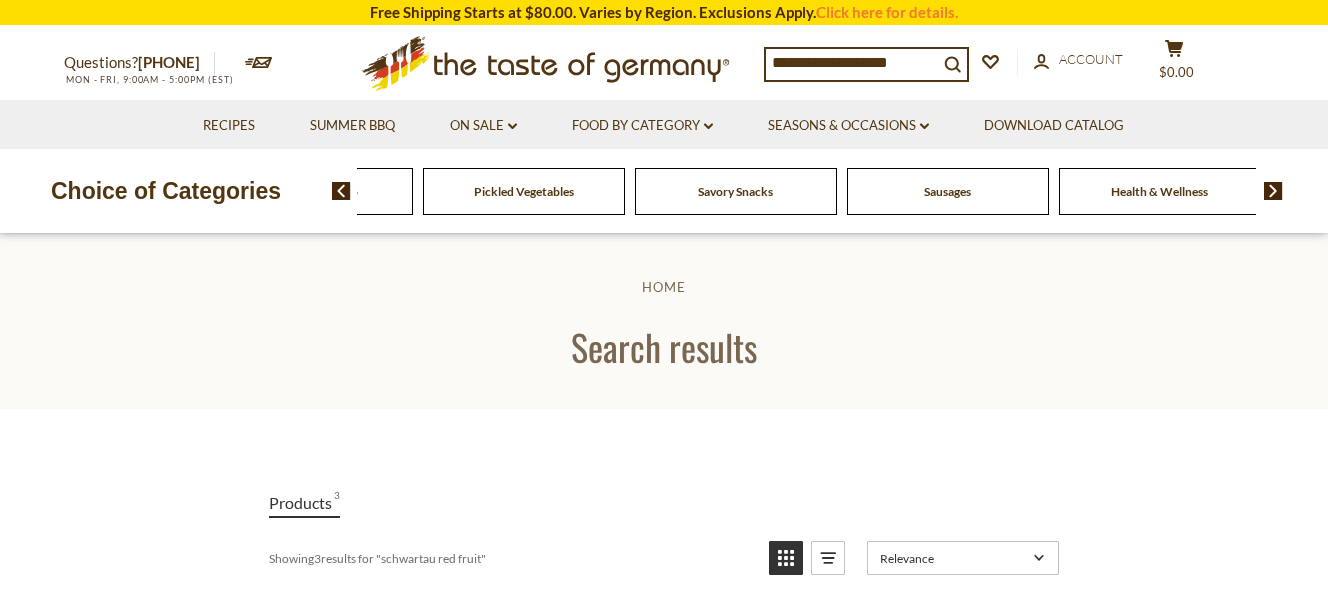click at bounding box center [1273, 191] 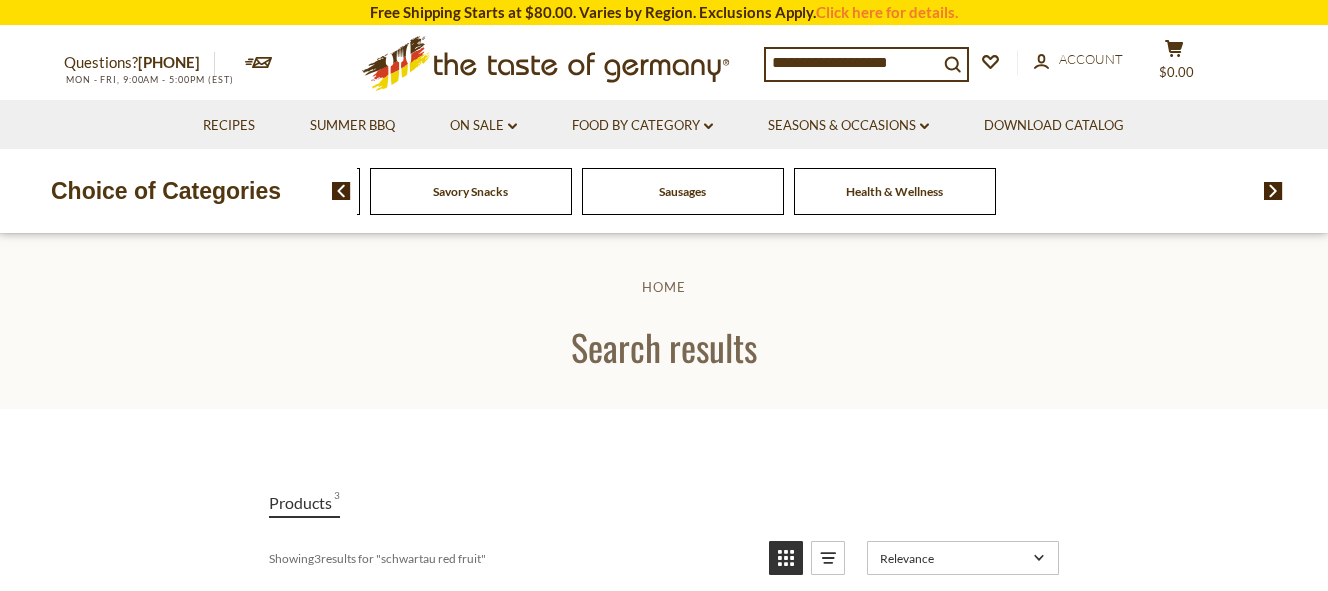 click at bounding box center [1273, 191] 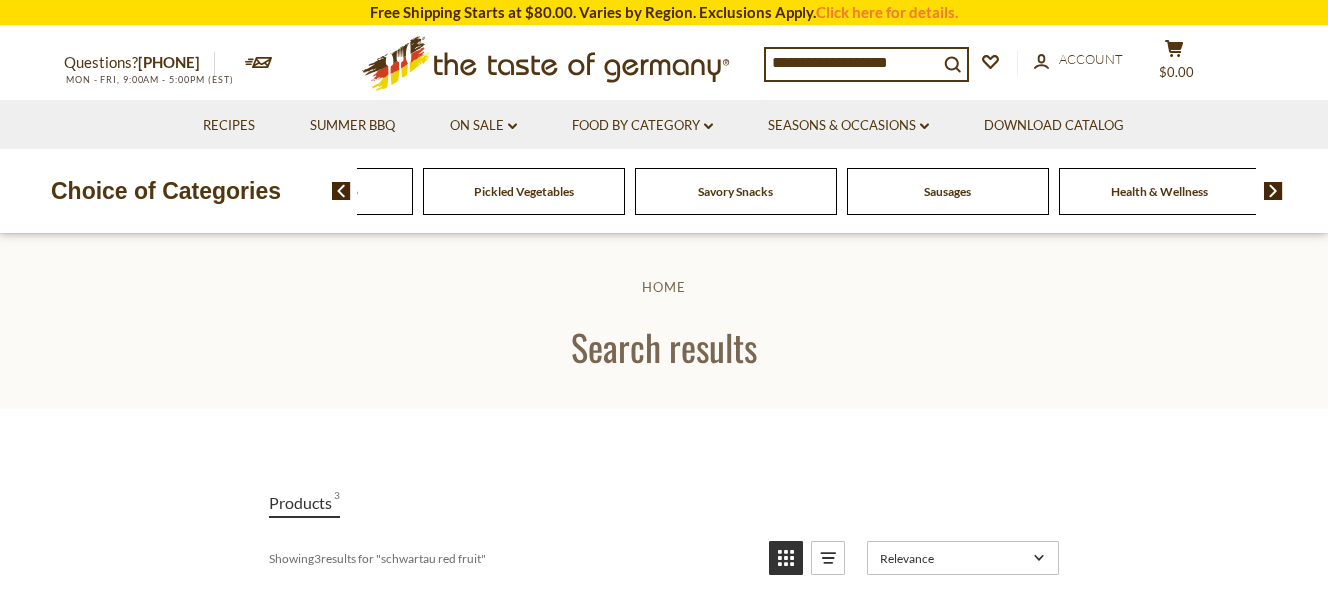 click at bounding box center (341, 191) 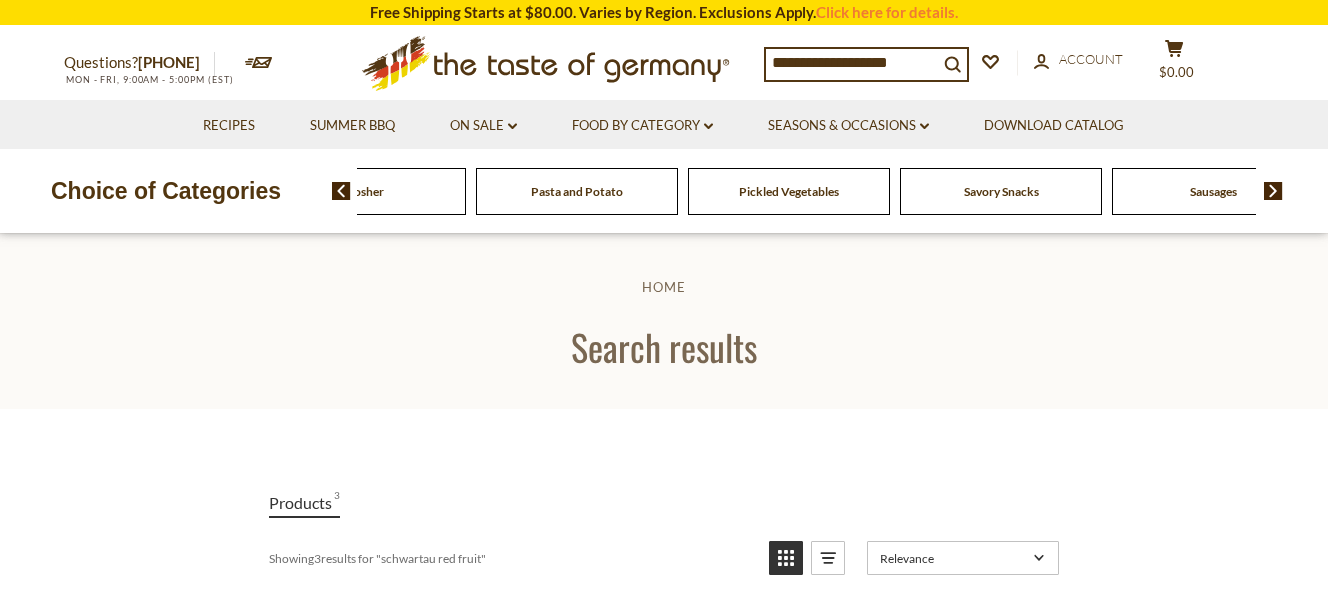 click at bounding box center [341, 191] 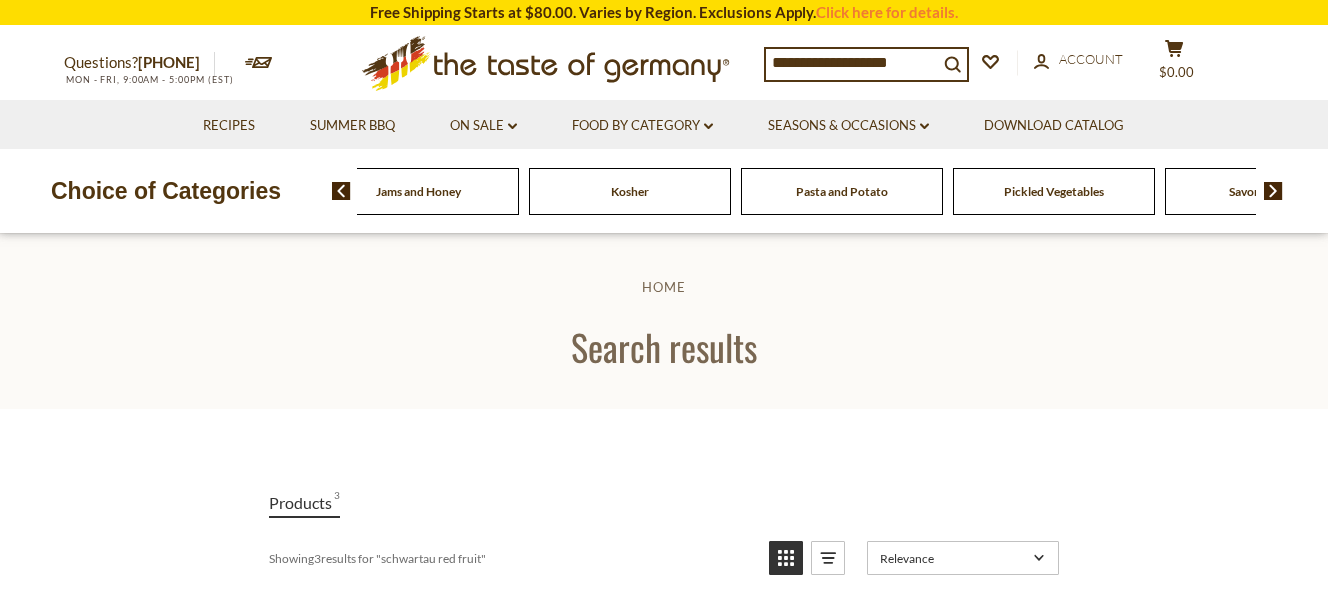 click at bounding box center (341, 191) 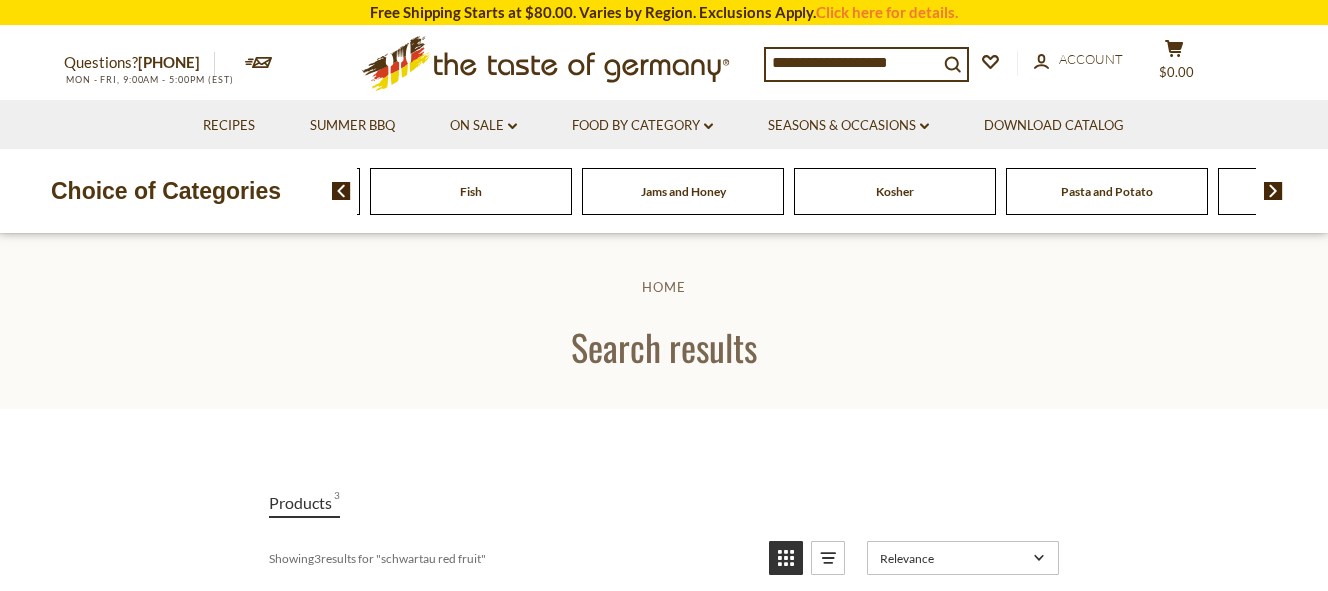 click at bounding box center [341, 191] 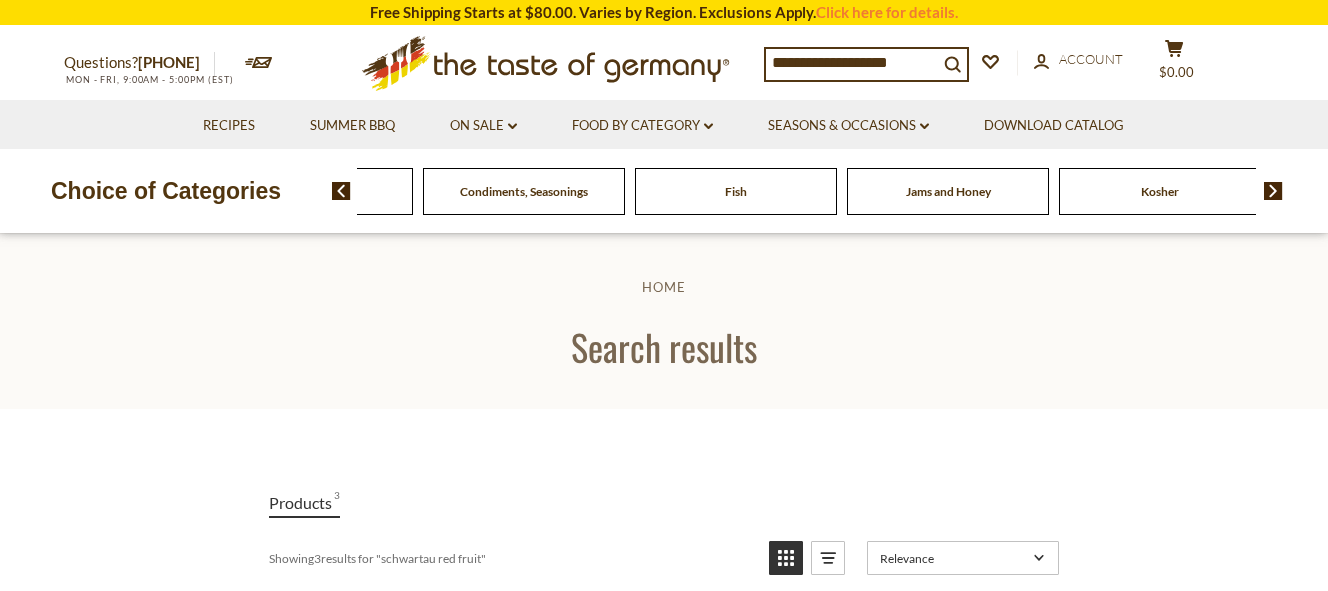 click at bounding box center (341, 191) 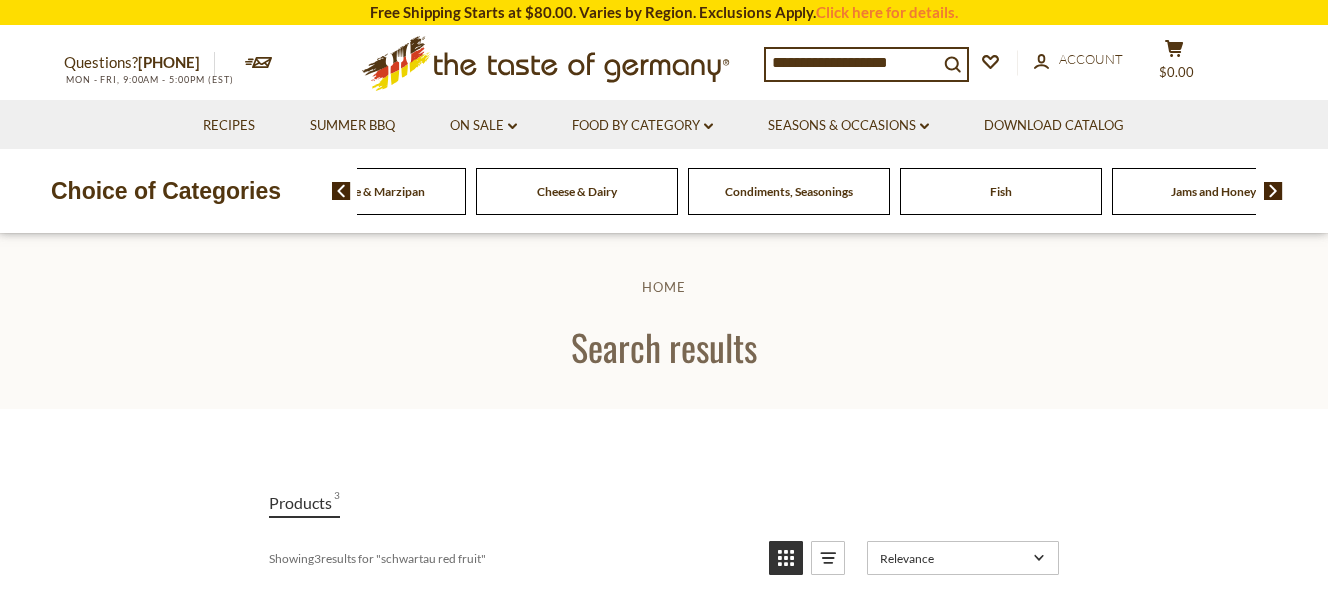 click at bounding box center (341, 191) 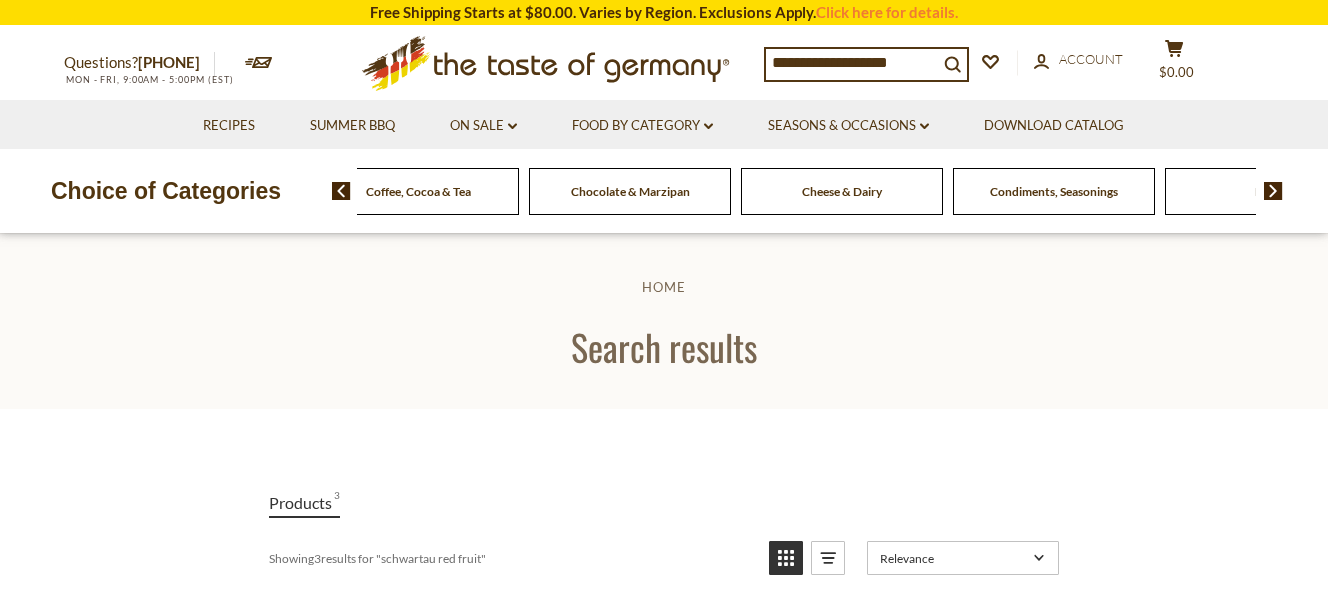click at bounding box center (341, 191) 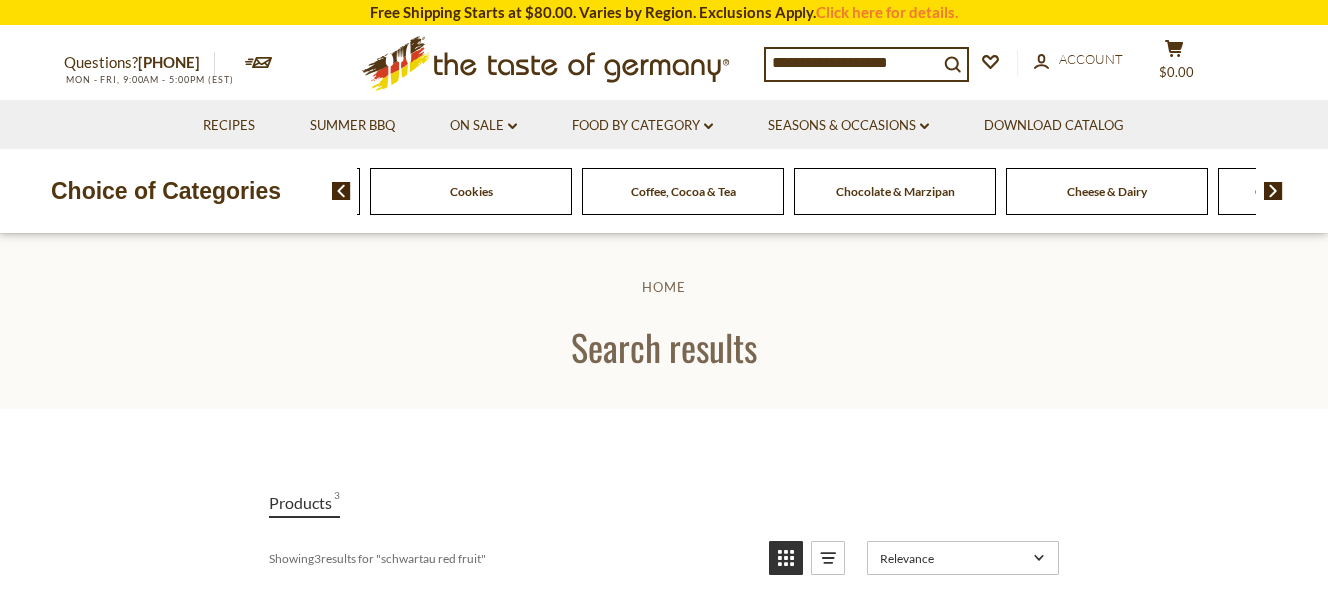 click at bounding box center (341, 191) 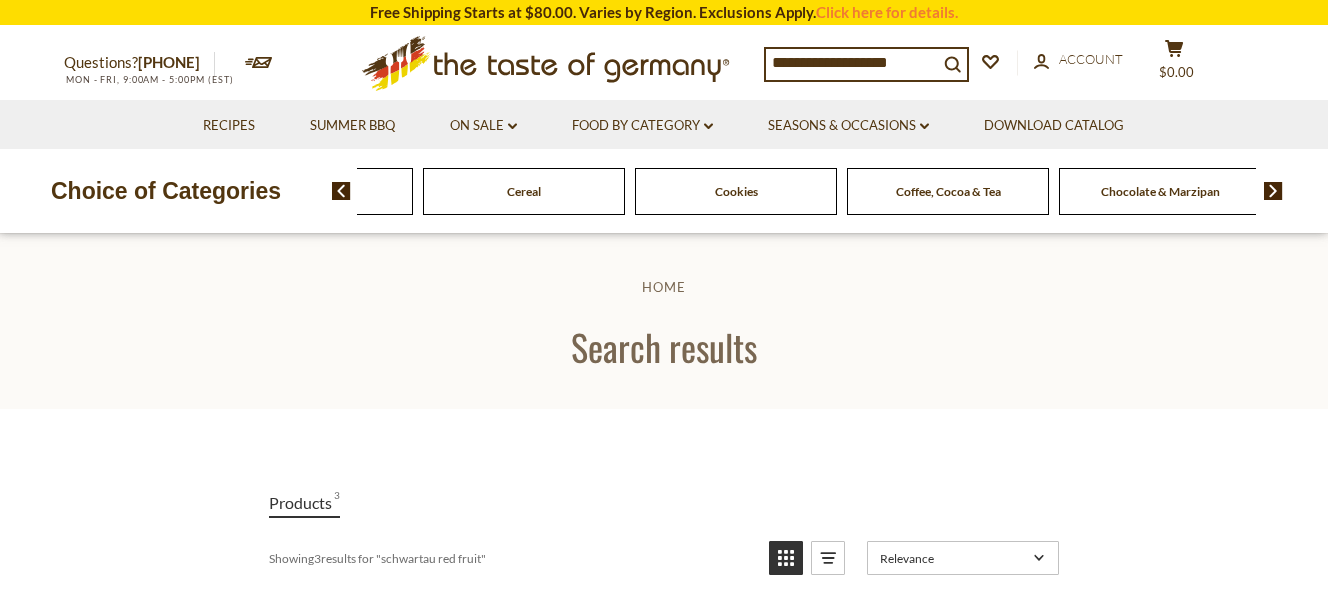 click at bounding box center [341, 191] 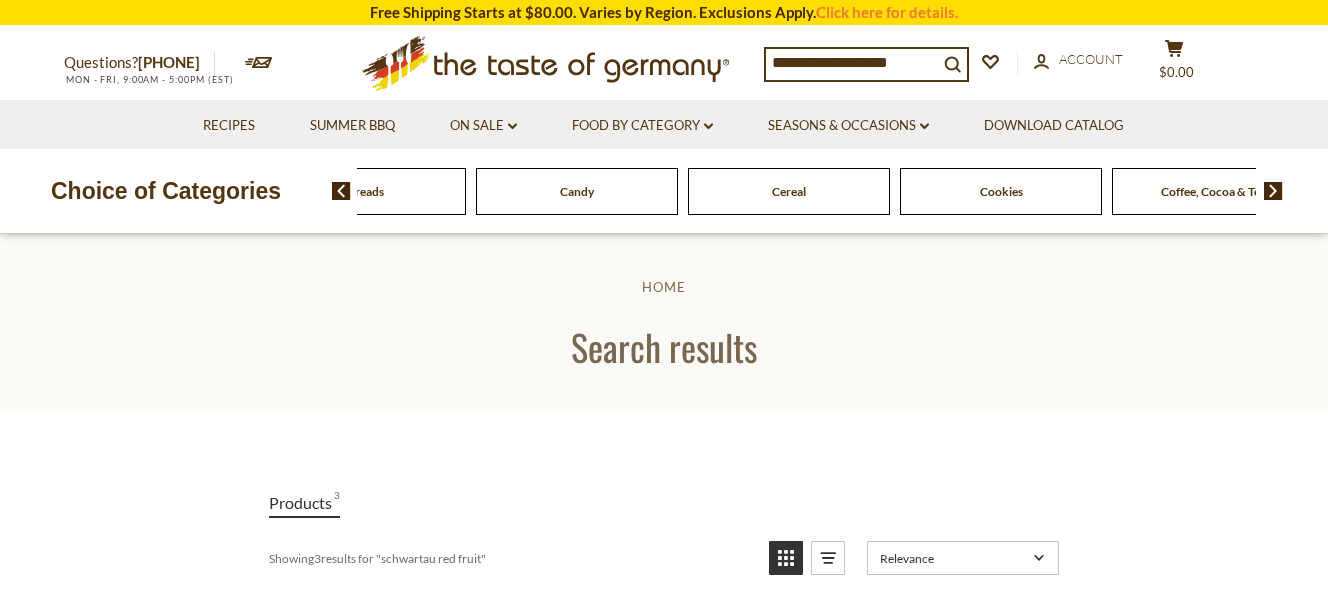 click at bounding box center [341, 191] 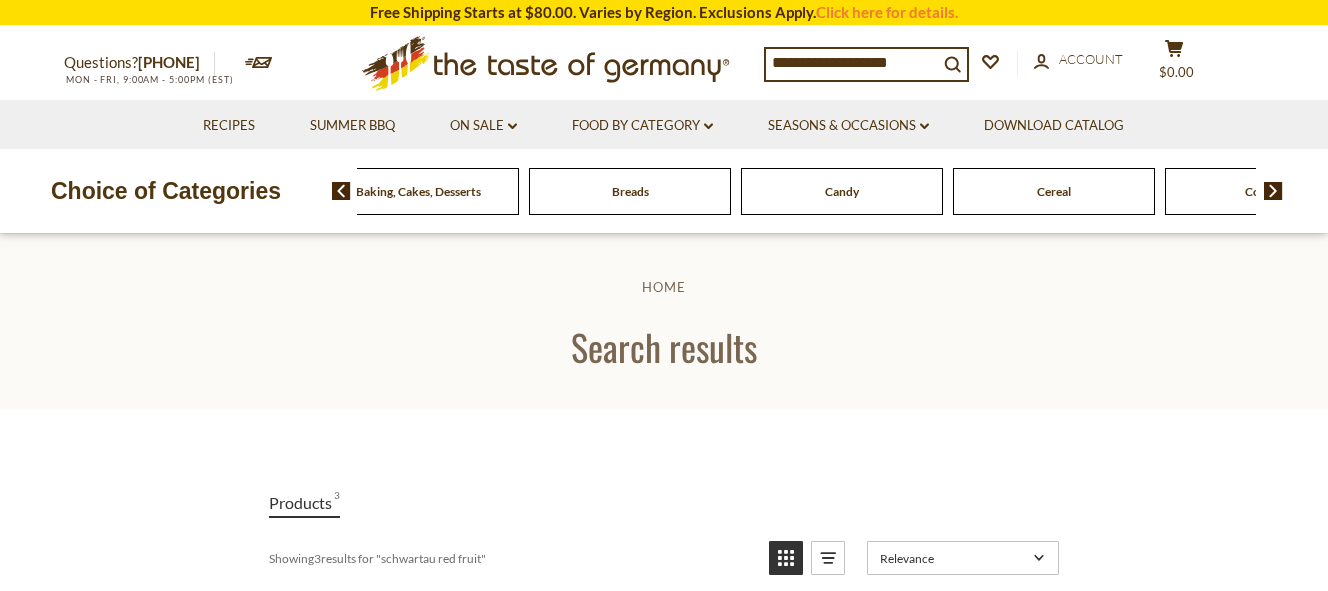 click at bounding box center (341, 191) 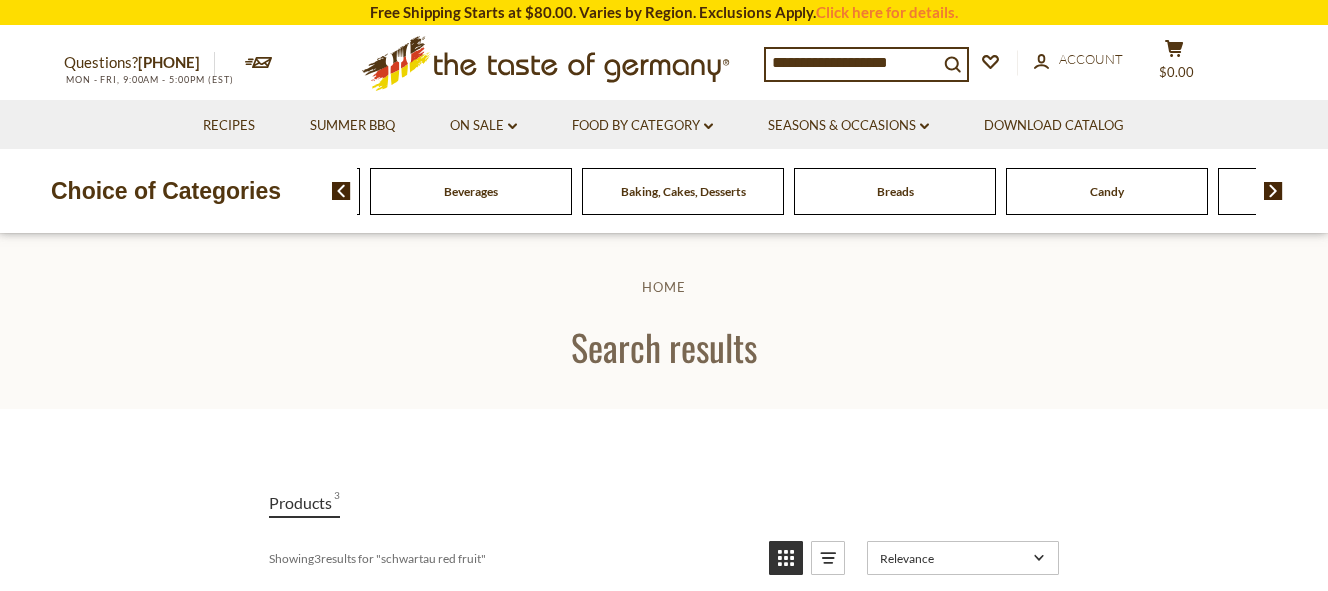 click at bounding box center (341, 191) 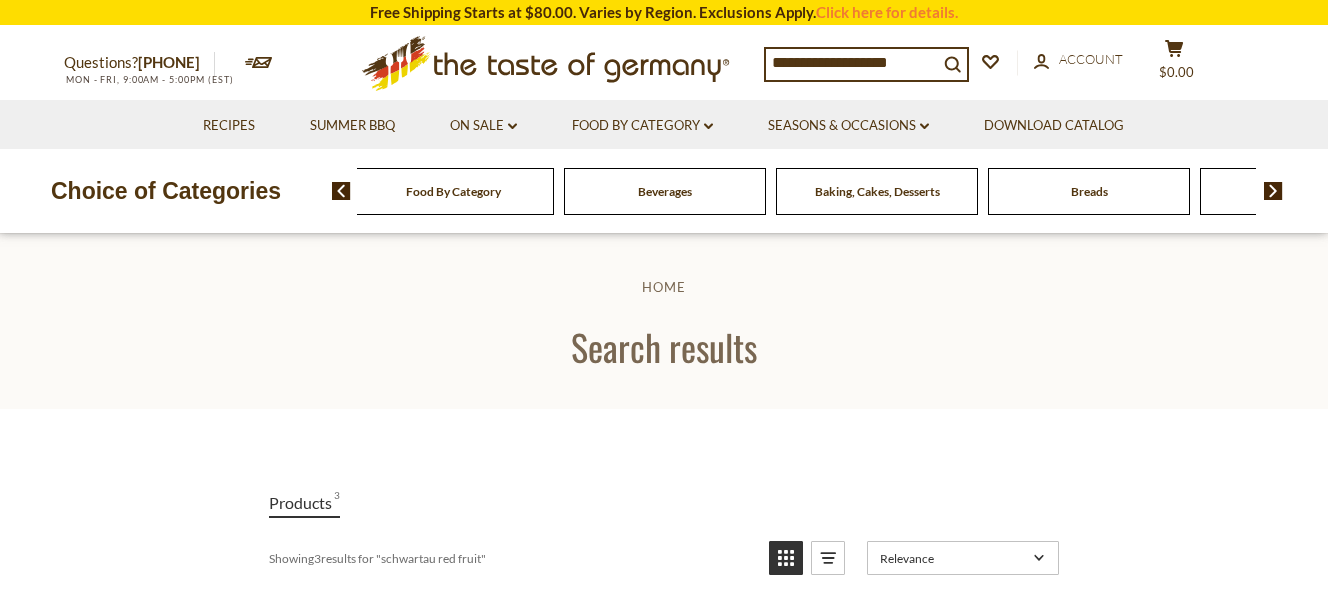 click at bounding box center [341, 191] 